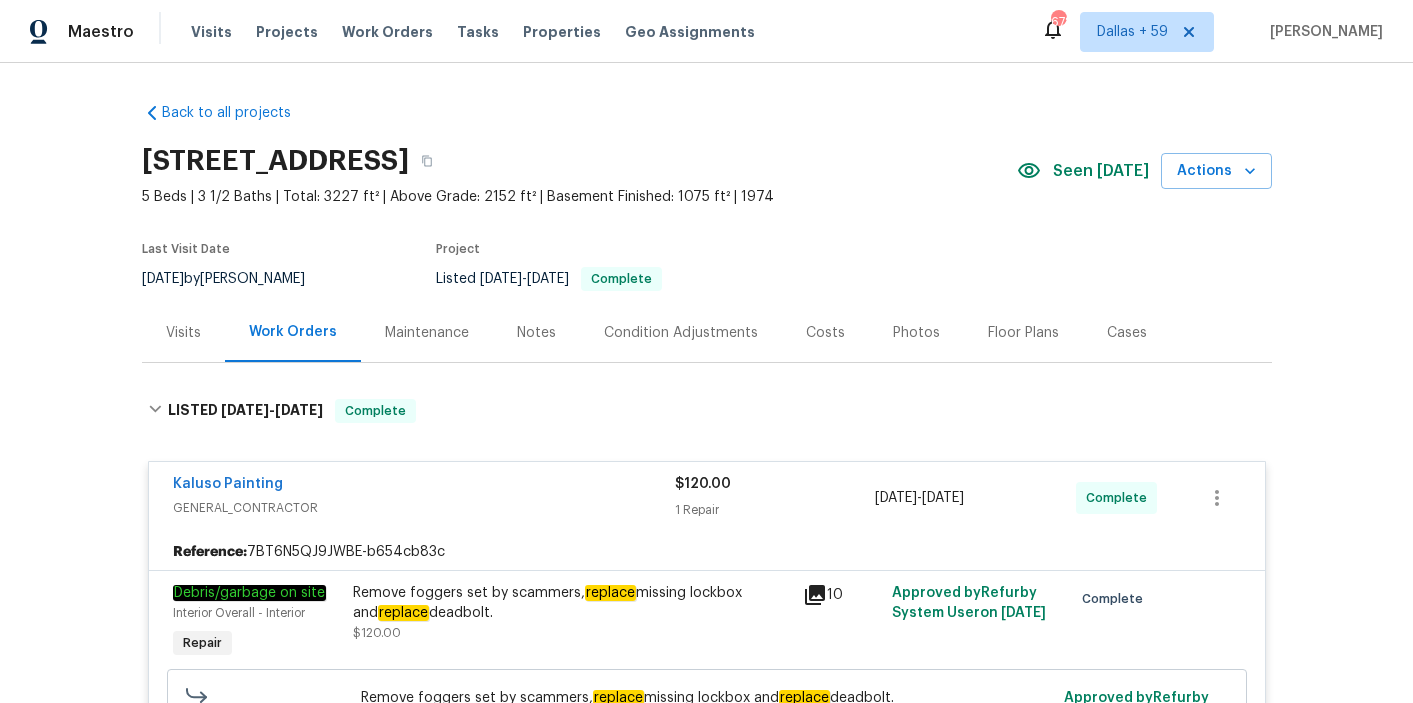 scroll, scrollTop: 0, scrollLeft: 0, axis: both 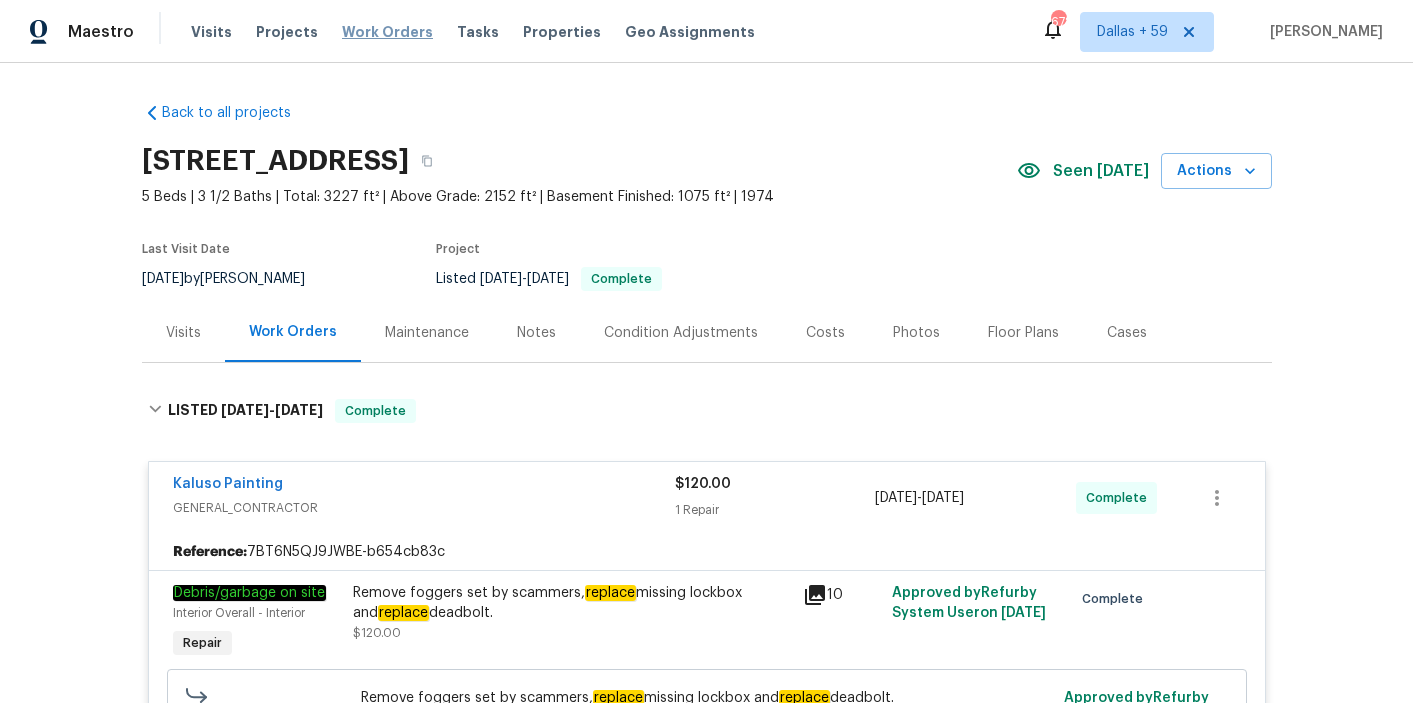 click on "Work Orders" at bounding box center (387, 32) 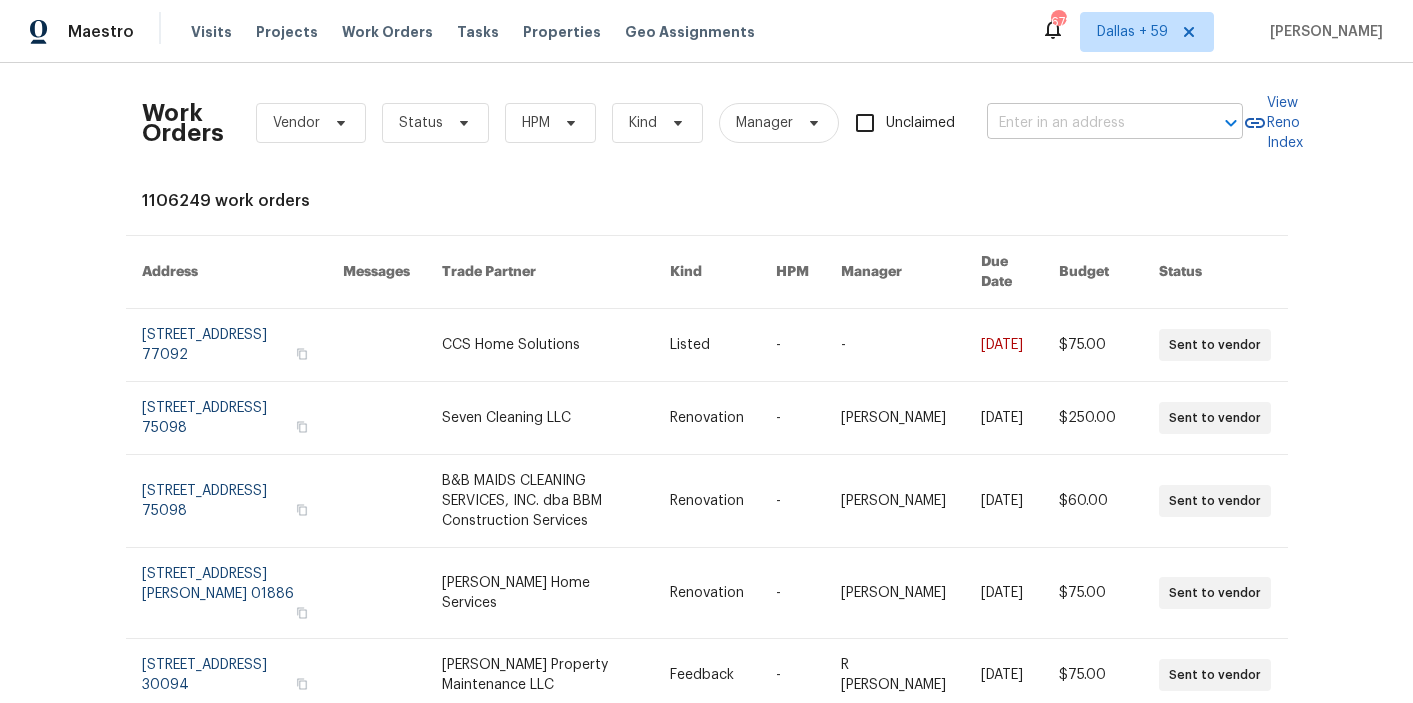 click at bounding box center (1087, 123) 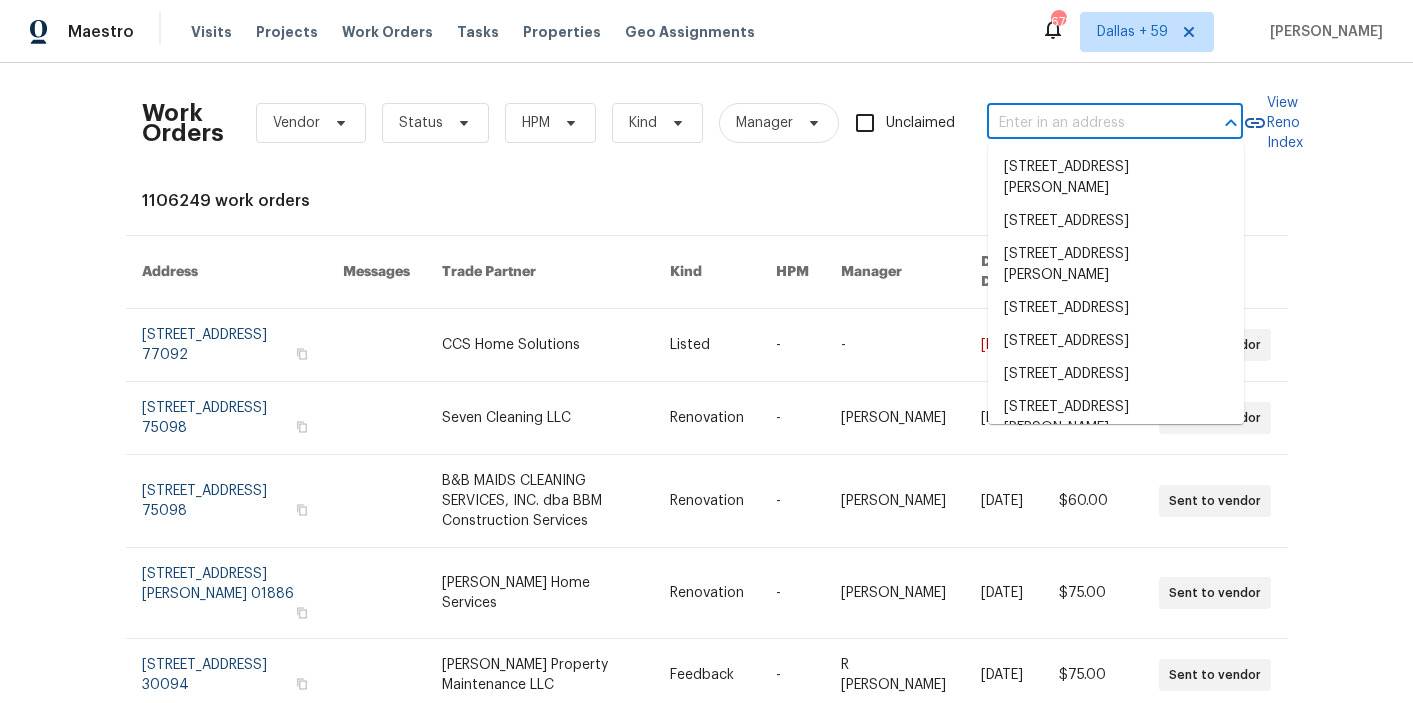 paste on "[STREET_ADDRESS][PERSON_NAME]" 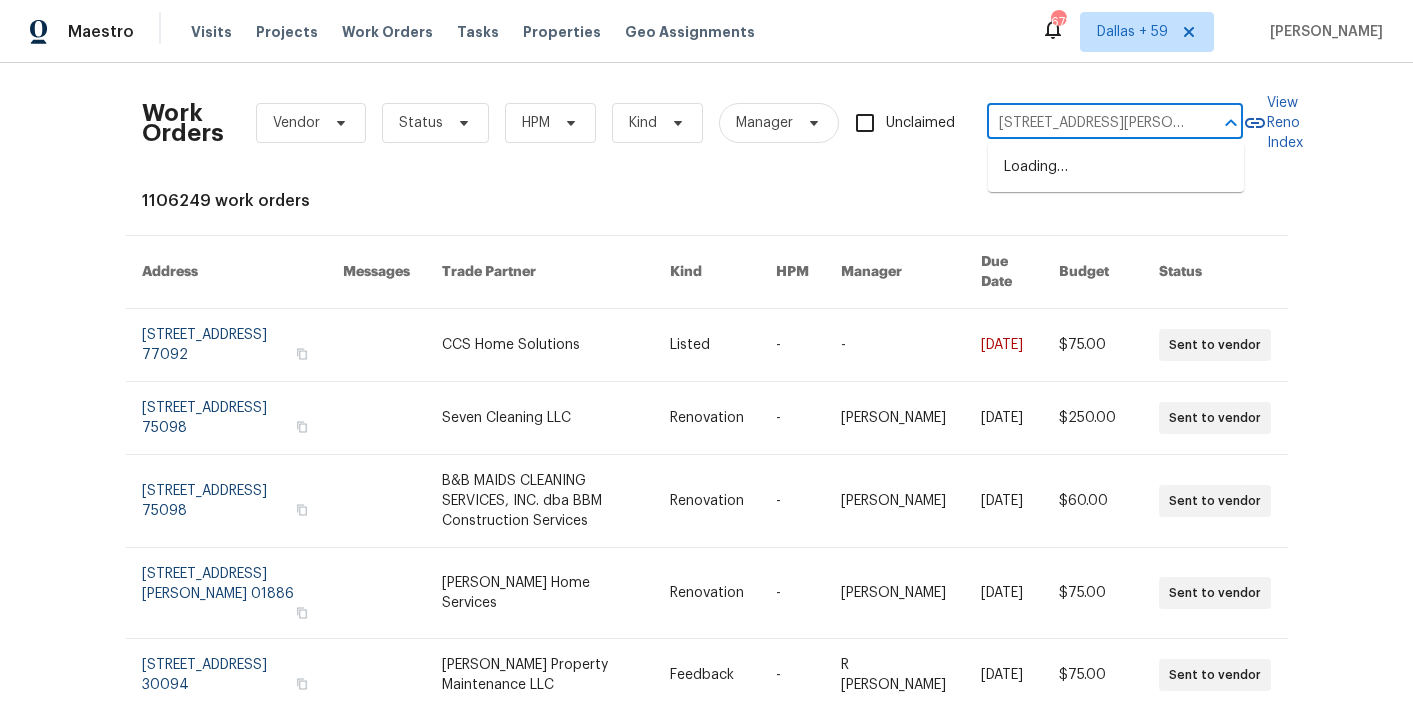 scroll, scrollTop: 0, scrollLeft: 72, axis: horizontal 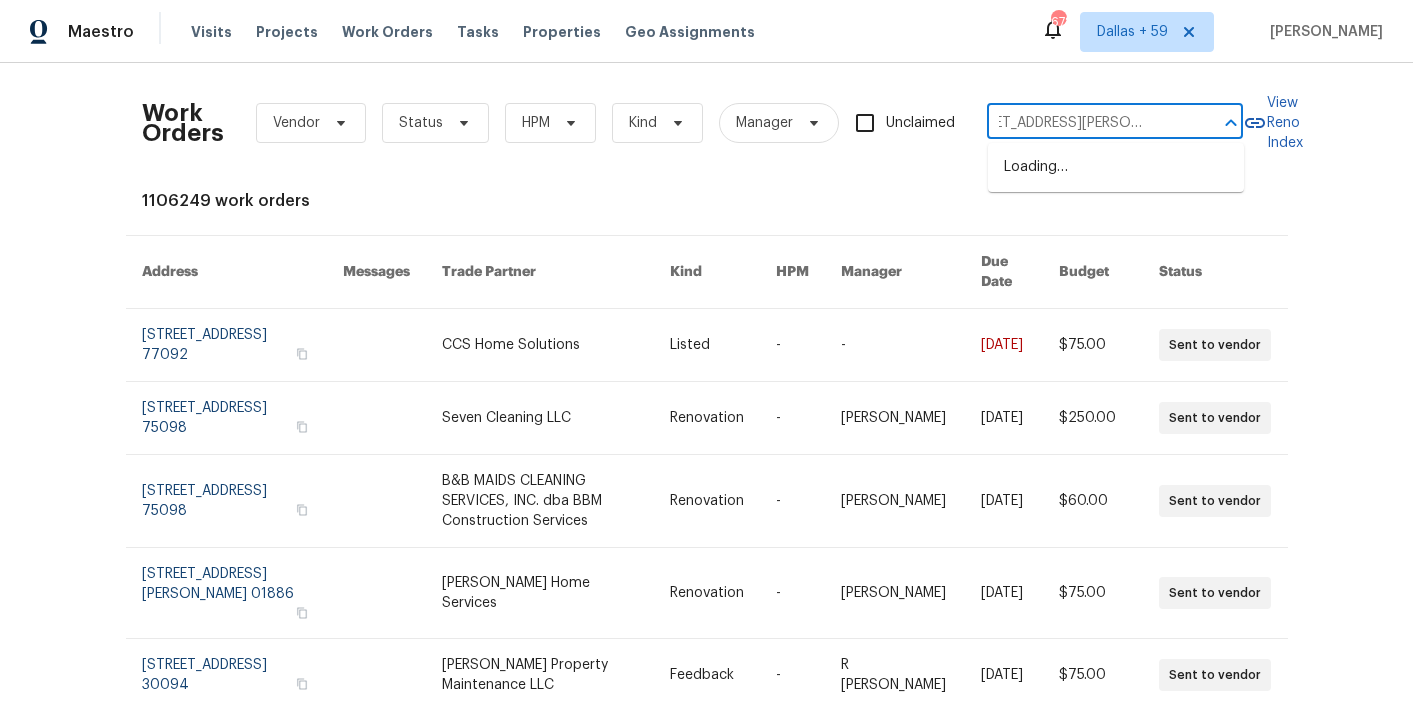 type on "[STREET_ADDRESS][PERSON_NAME]" 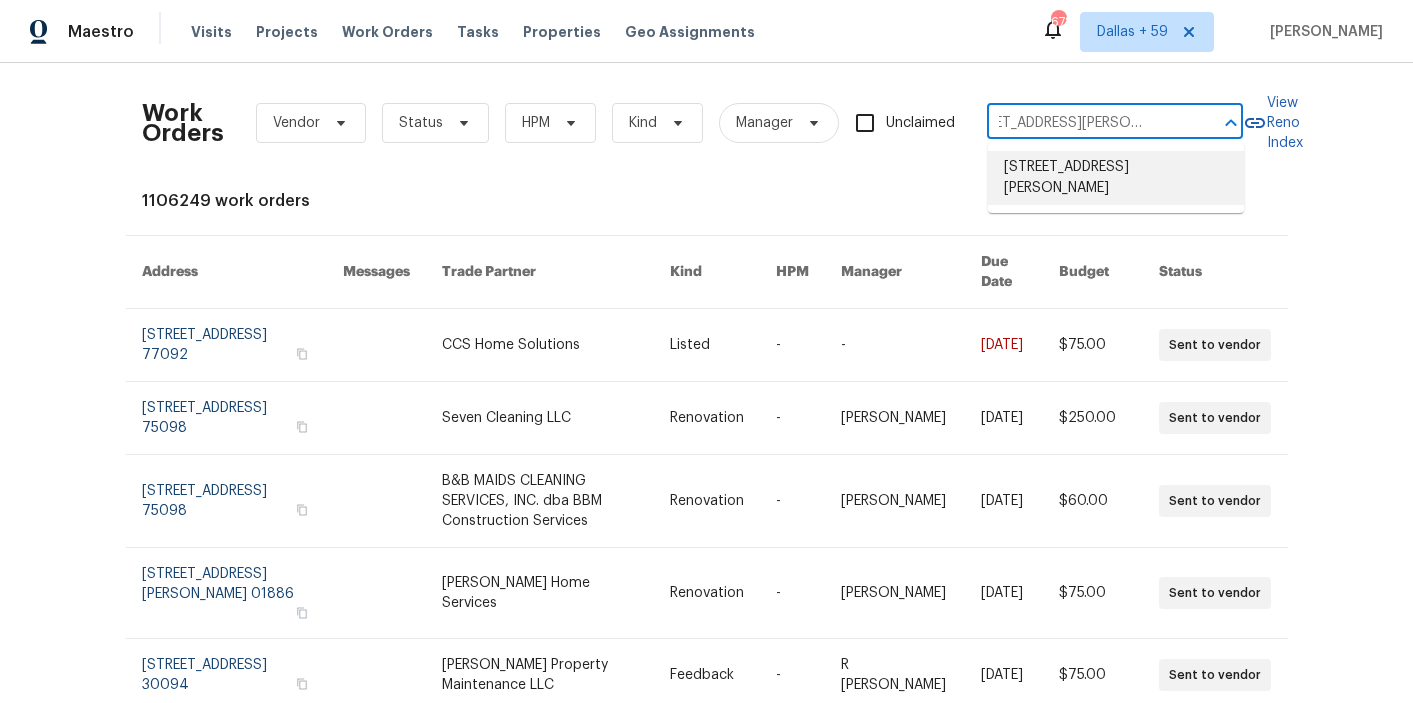 click on "[STREET_ADDRESS][PERSON_NAME]" at bounding box center [1116, 178] 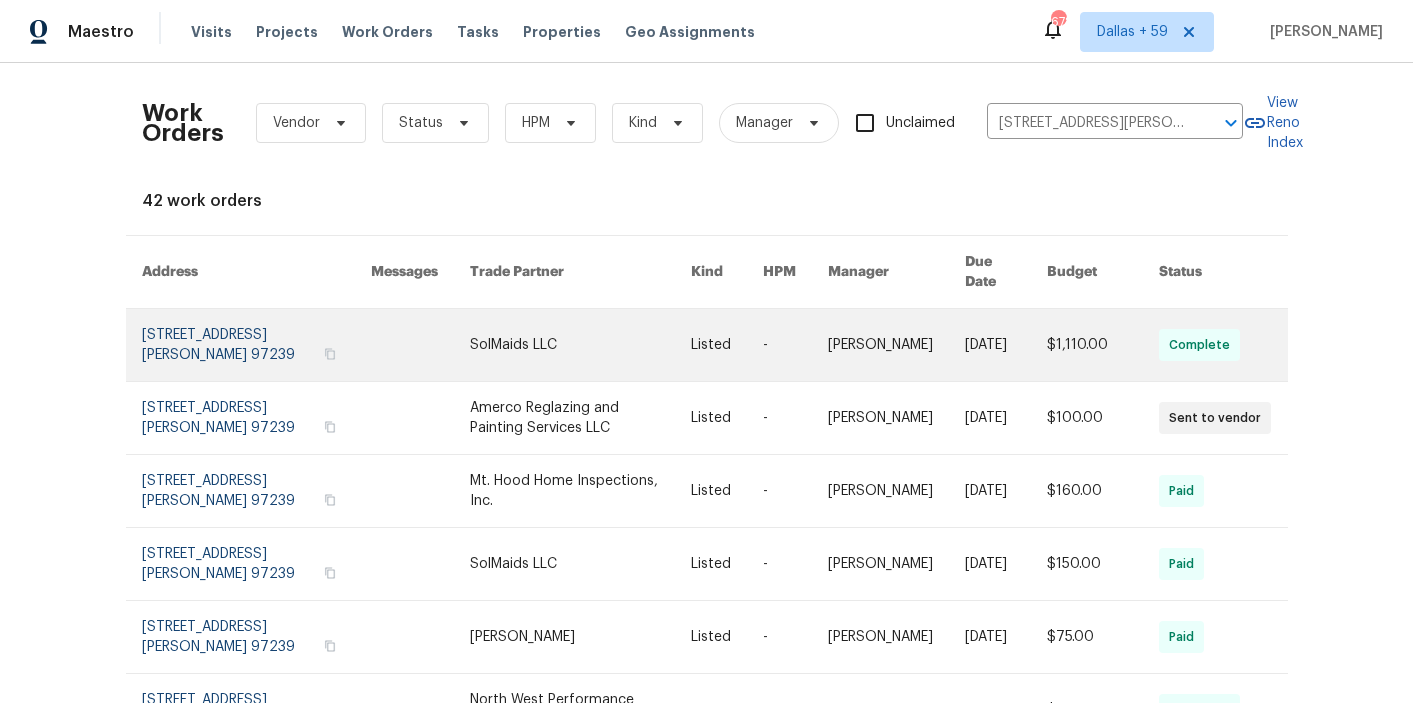 click at bounding box center [580, 345] 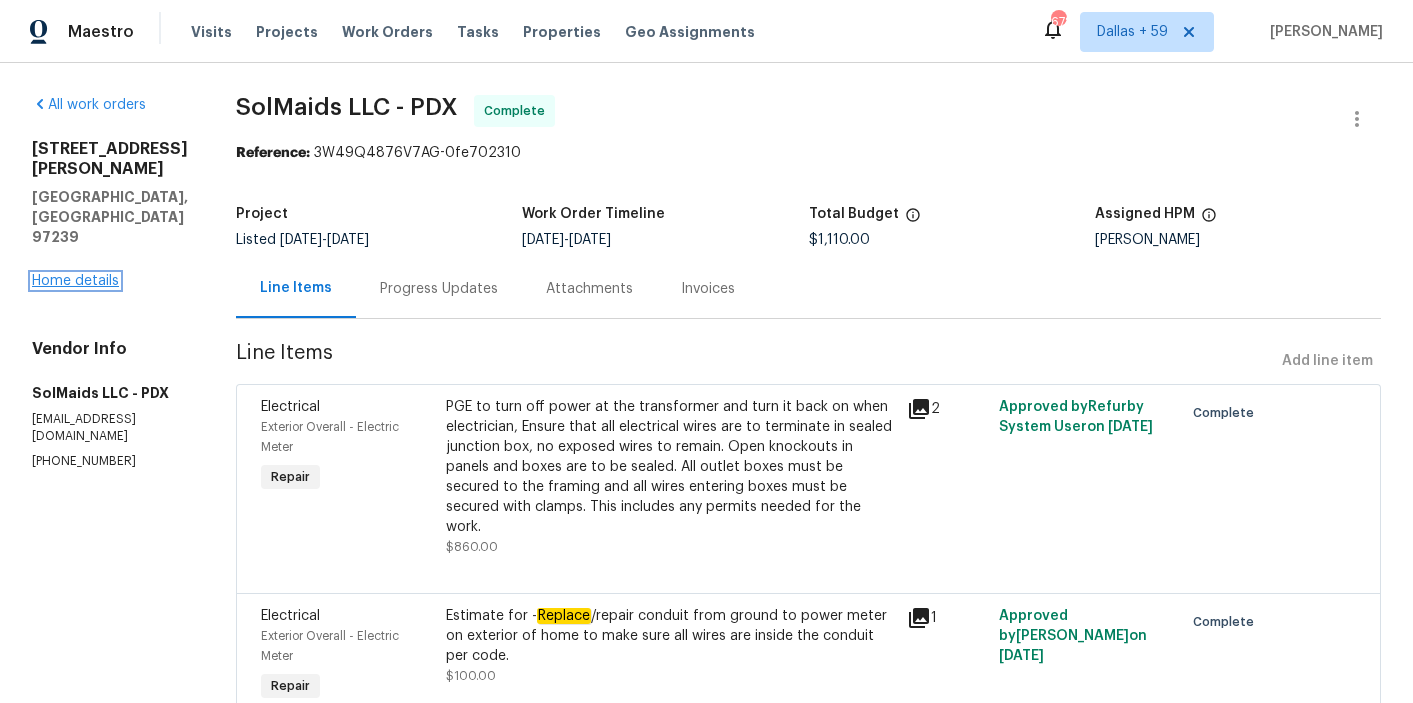 click on "Home details" at bounding box center [75, 281] 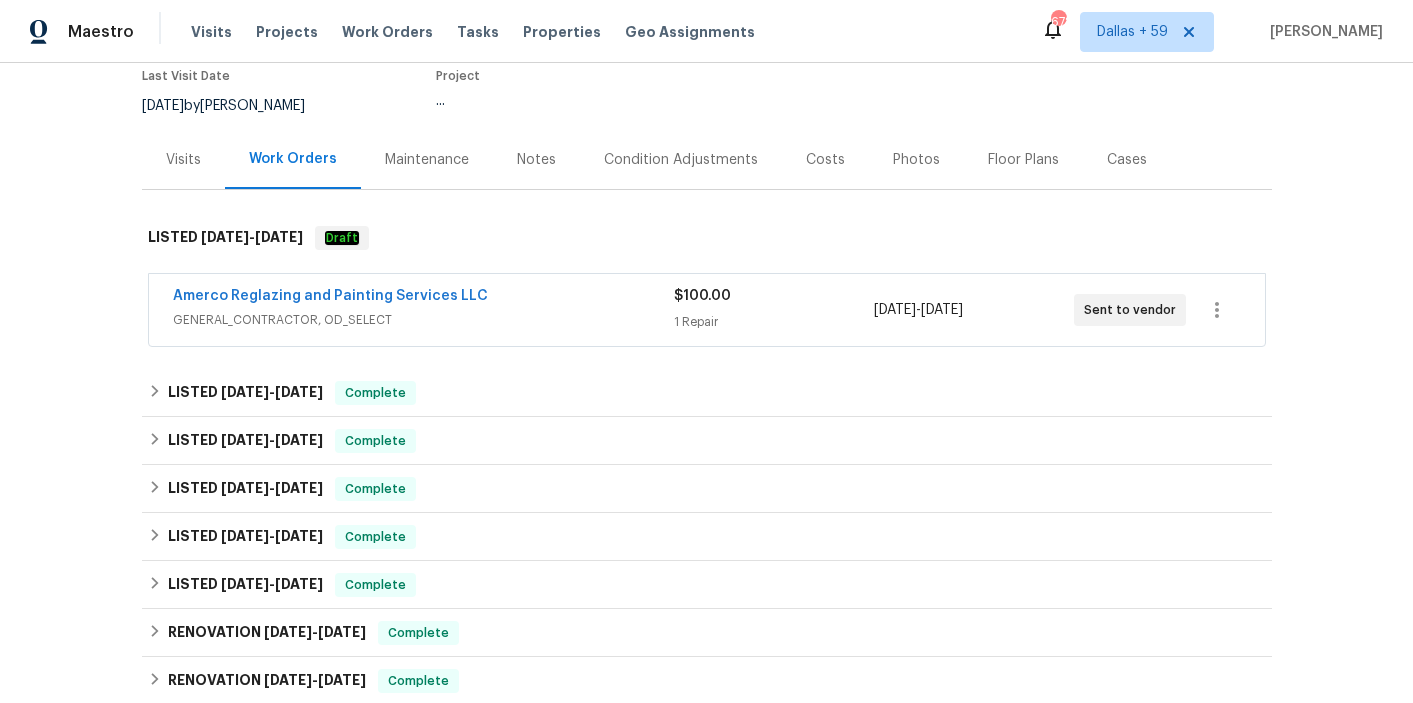 click on "Amerco Reglazing and Painting Services LLC" at bounding box center [423, 298] 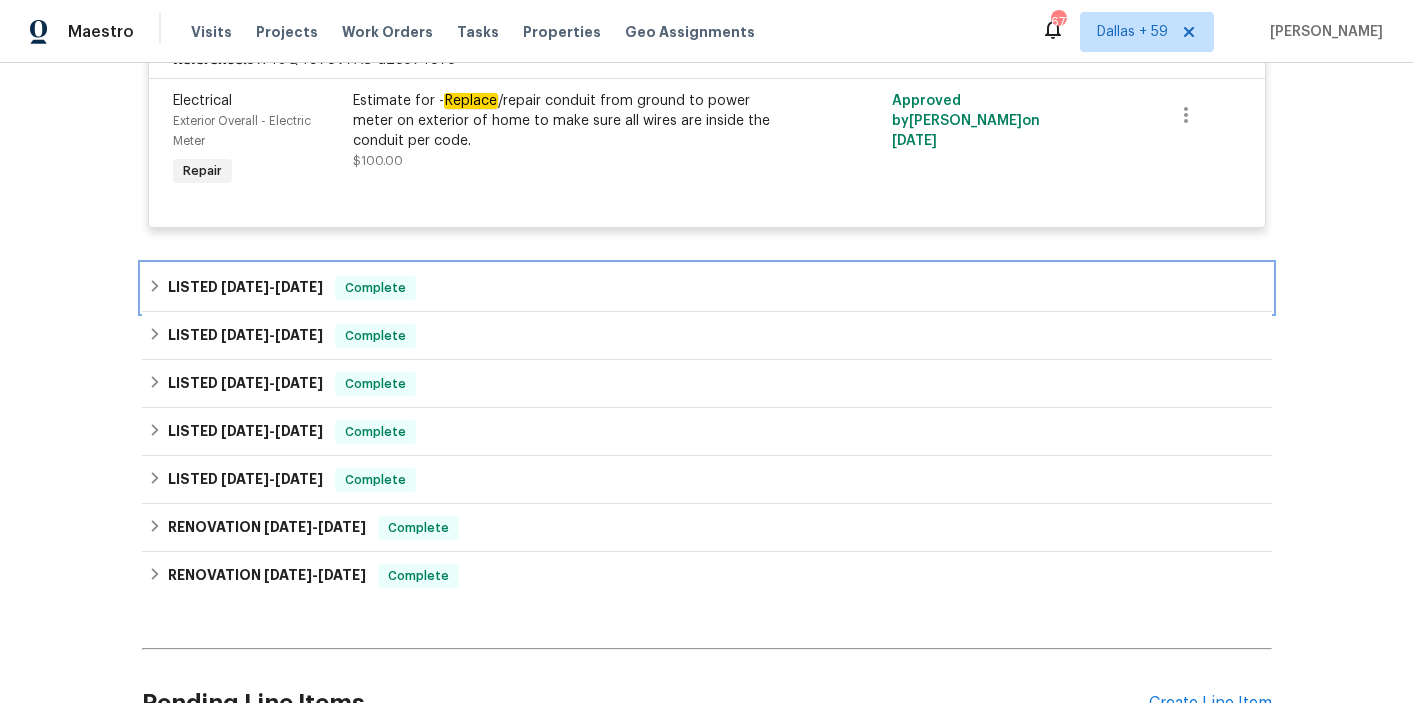 click on "LISTED   [DATE]  -  [DATE] Complete" at bounding box center (707, 288) 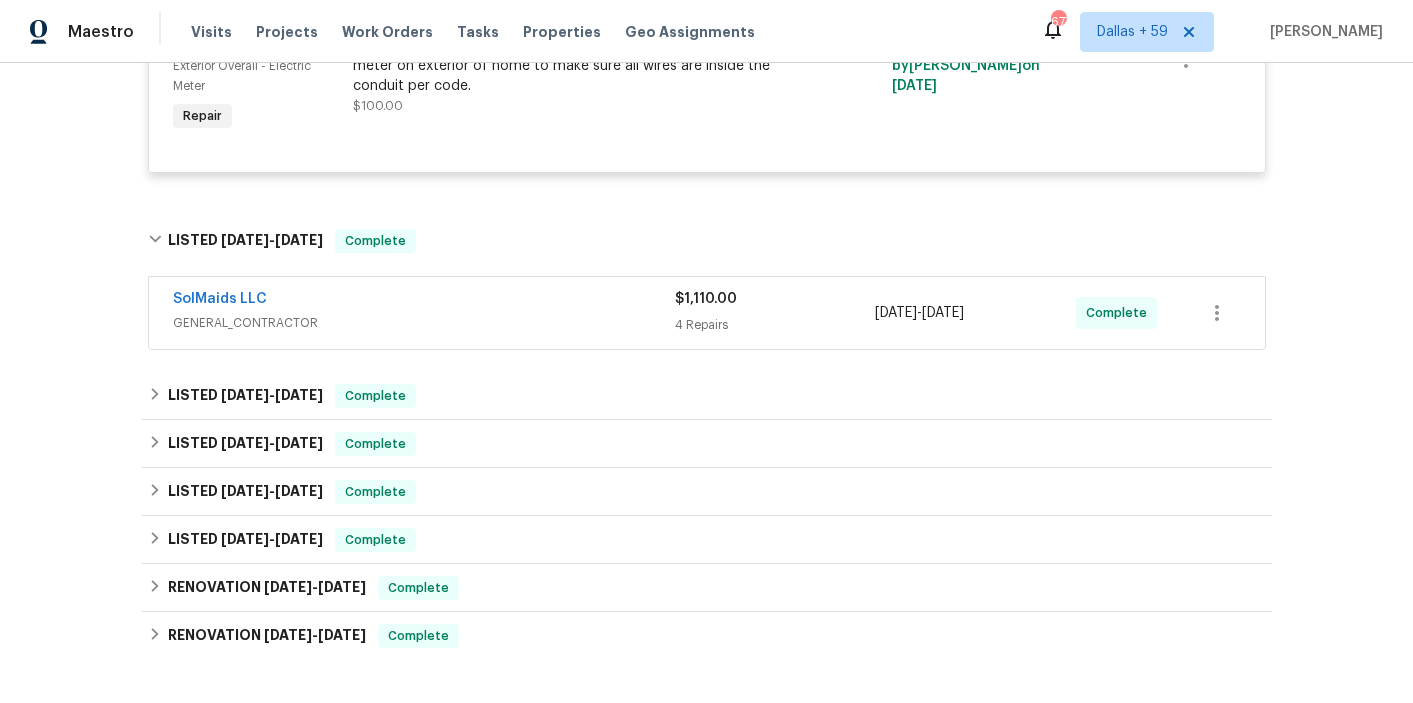 click on "GENERAL_CONTRACTOR" at bounding box center (424, 323) 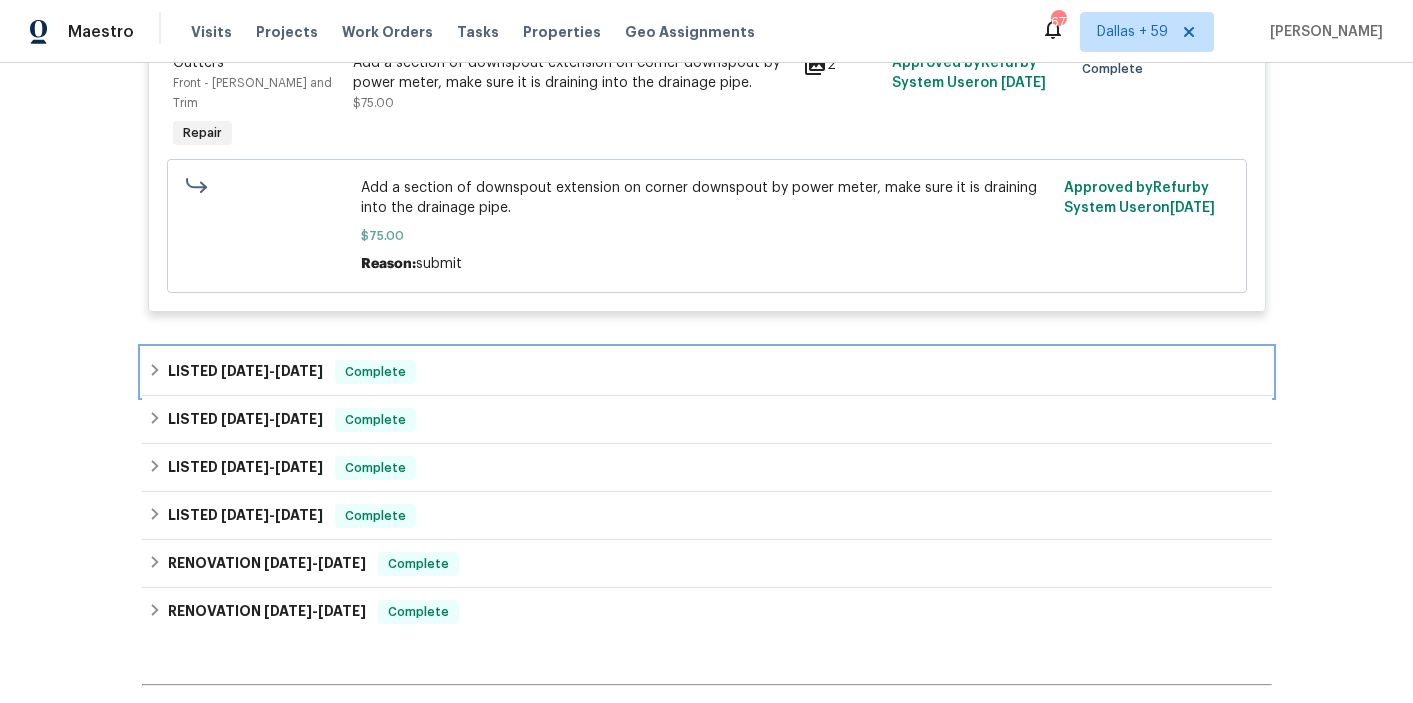 click on "LISTED   [DATE]  -  [DATE] Complete" at bounding box center [707, 372] 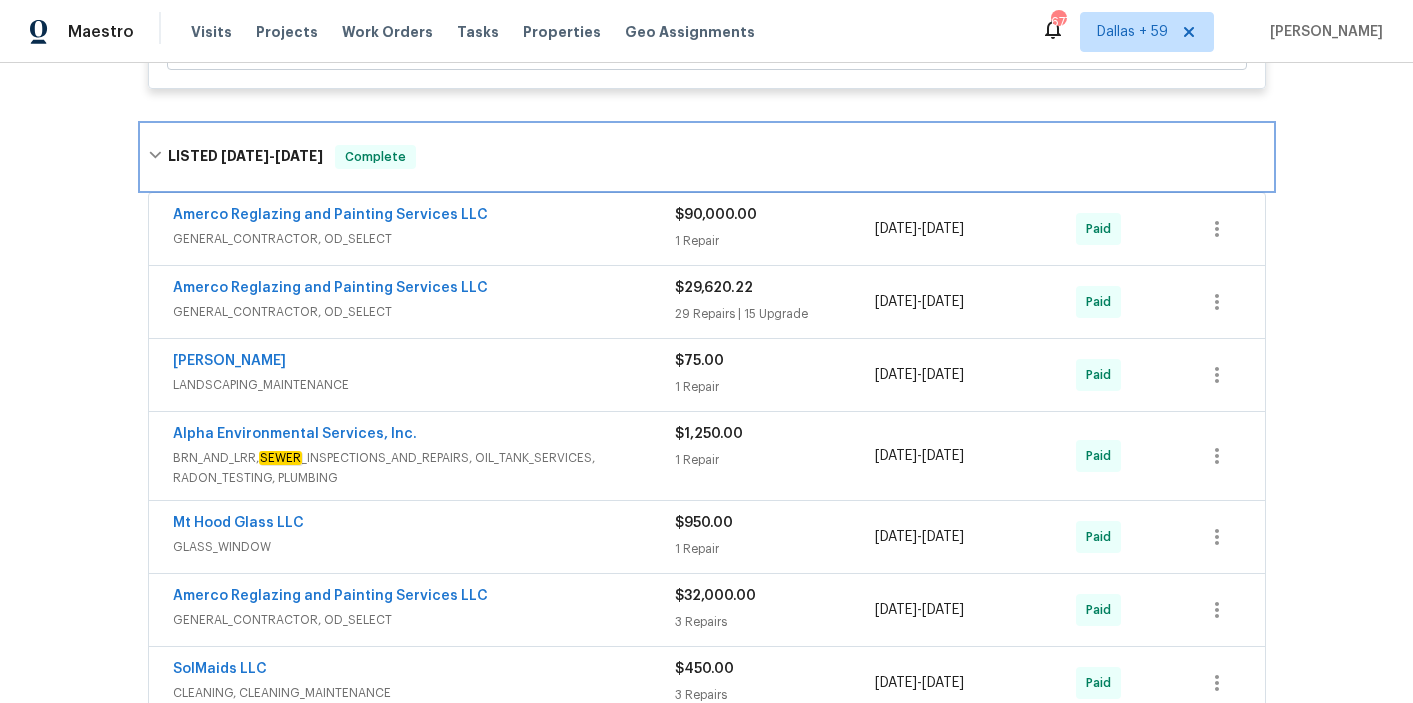 scroll, scrollTop: 1840, scrollLeft: 0, axis: vertical 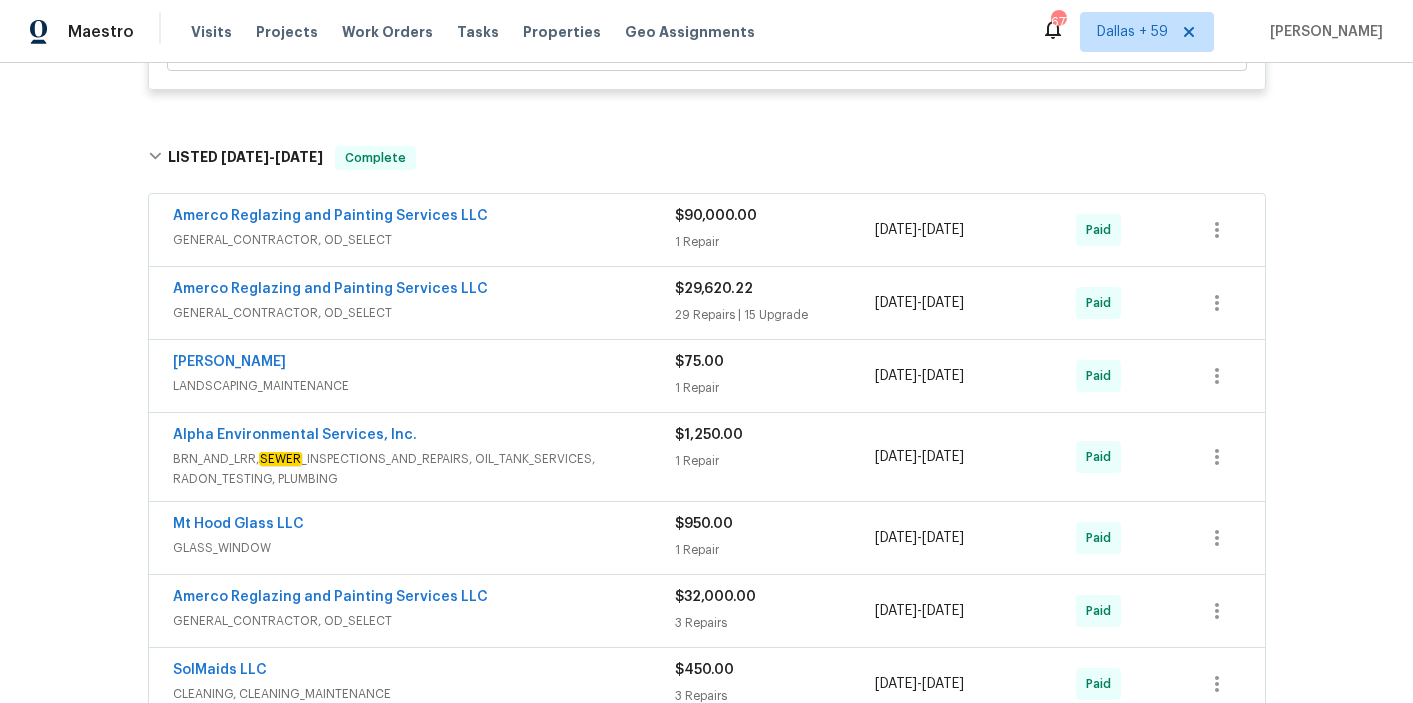 click on "GENERAL_CONTRACTOR, OD_SELECT" at bounding box center [424, 240] 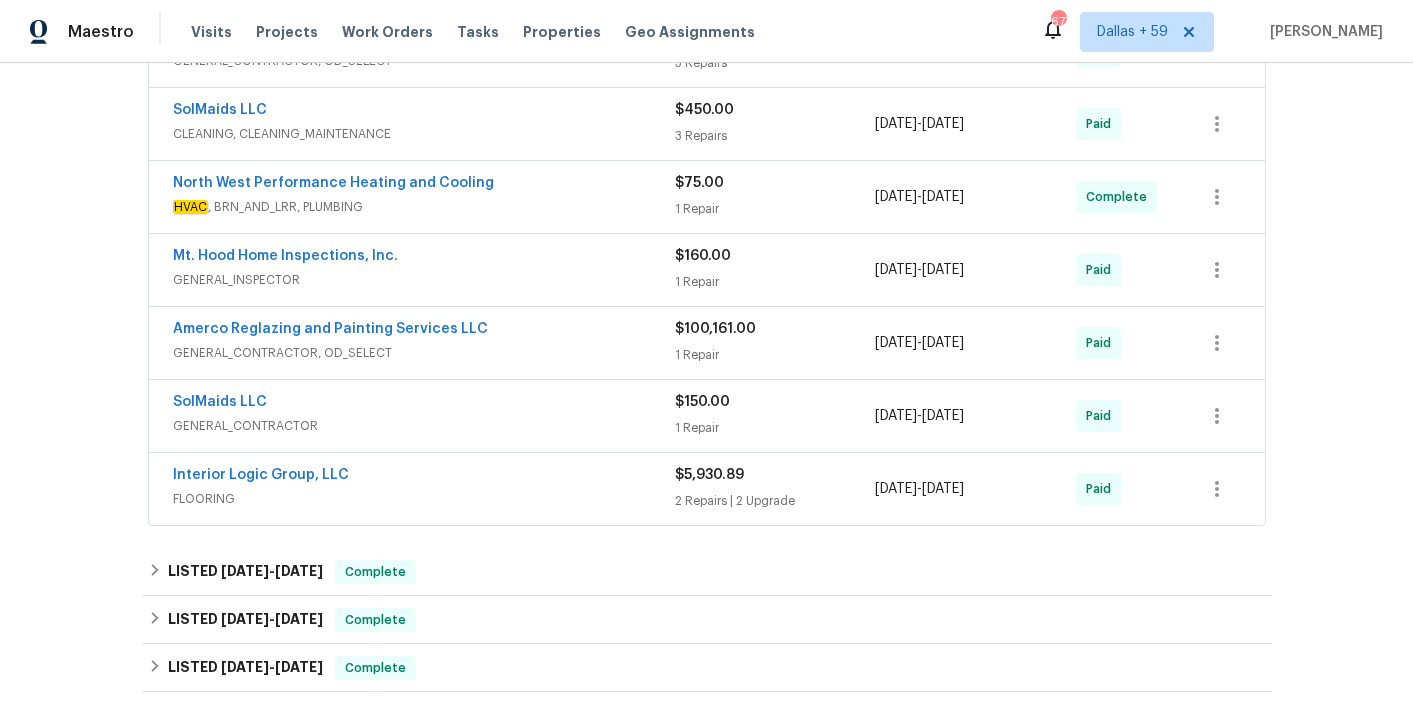 scroll, scrollTop: 2635, scrollLeft: 0, axis: vertical 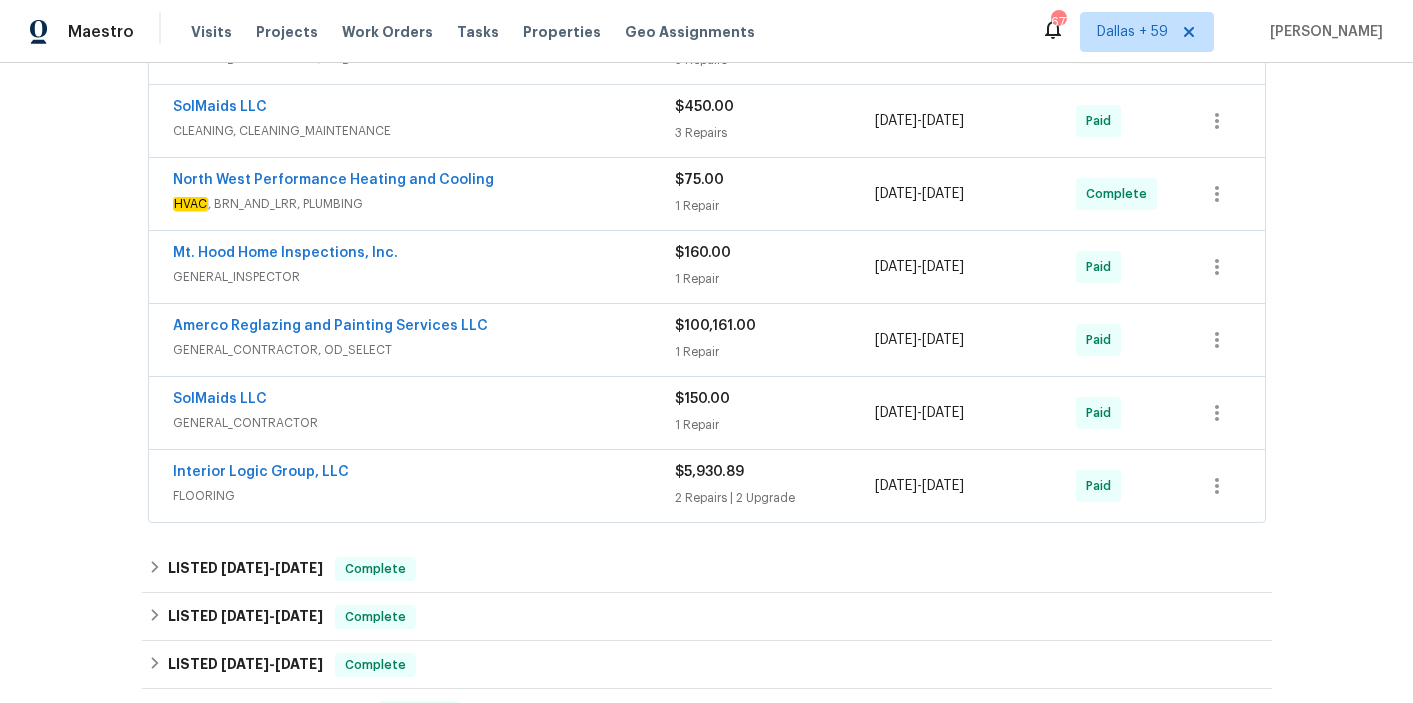 click on "GENERAL_INSPECTOR" at bounding box center (424, 277) 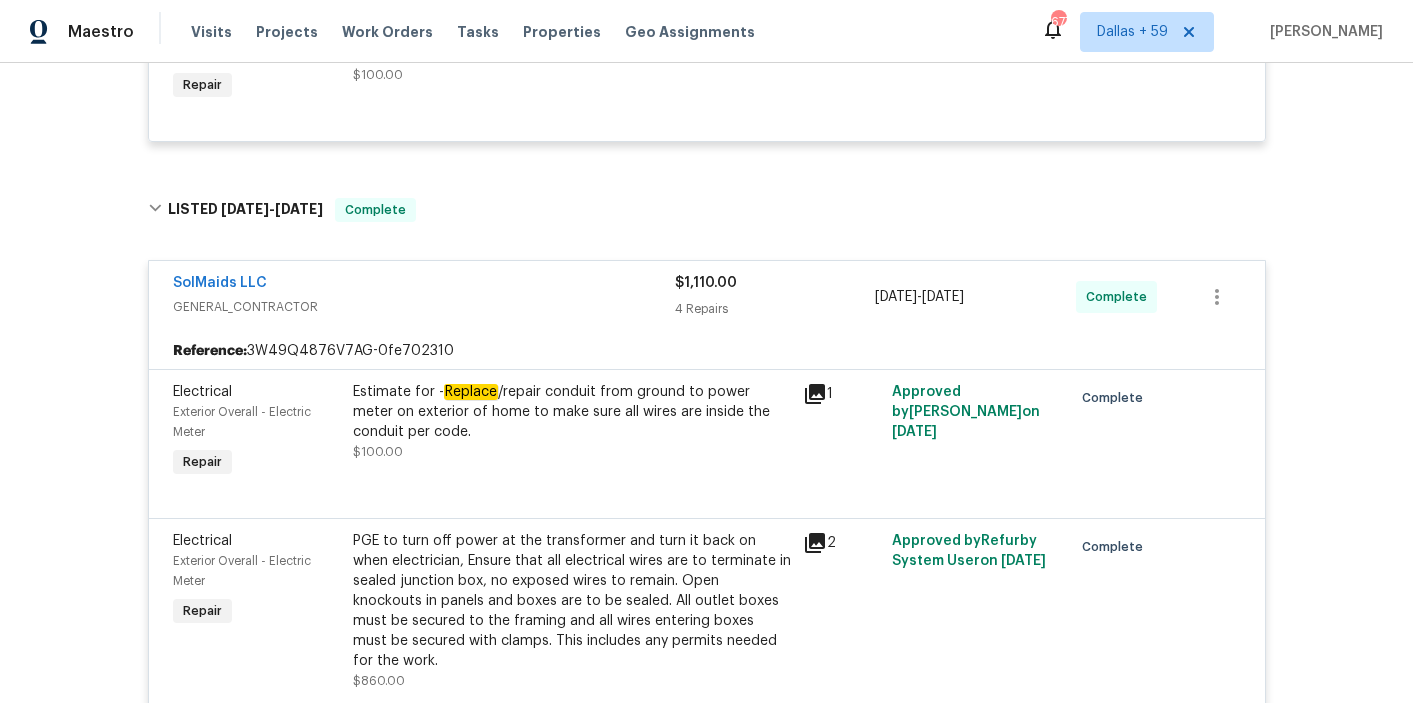 scroll, scrollTop: 0, scrollLeft: 0, axis: both 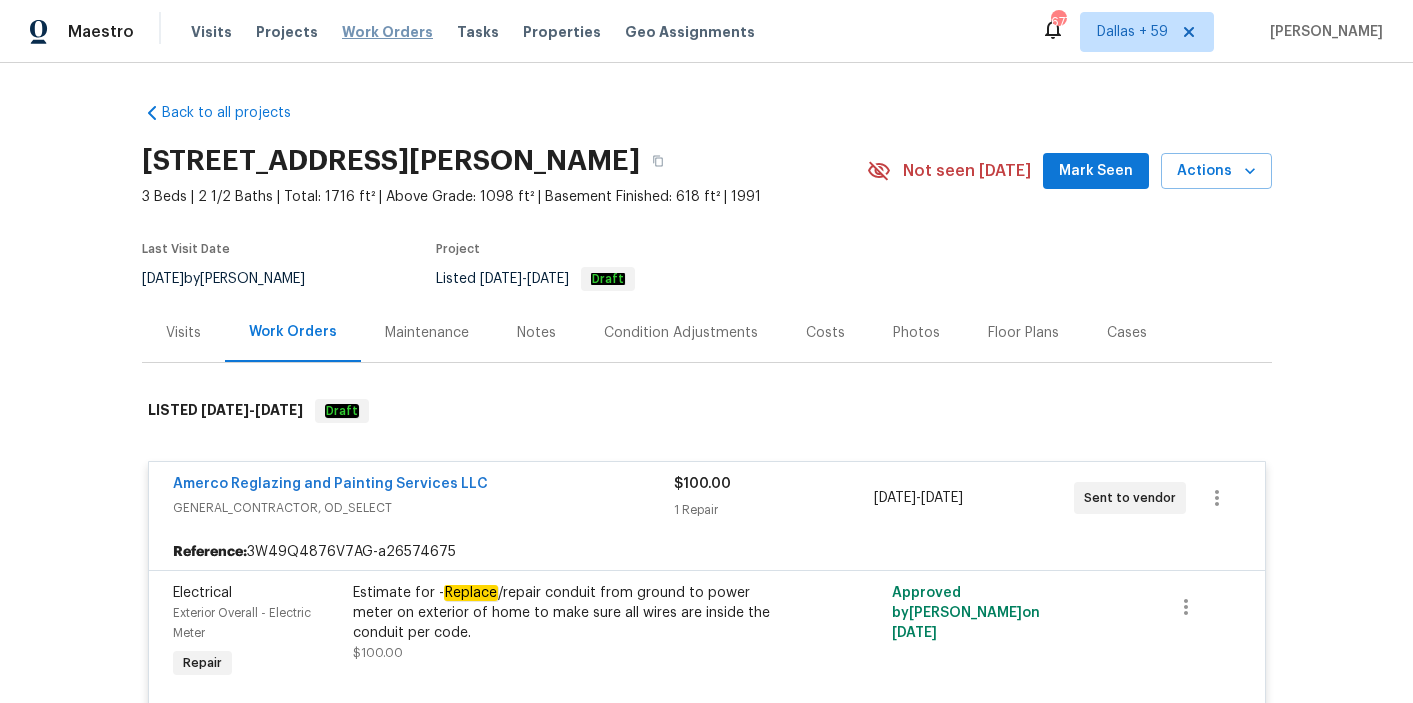 click on "Work Orders" at bounding box center [387, 32] 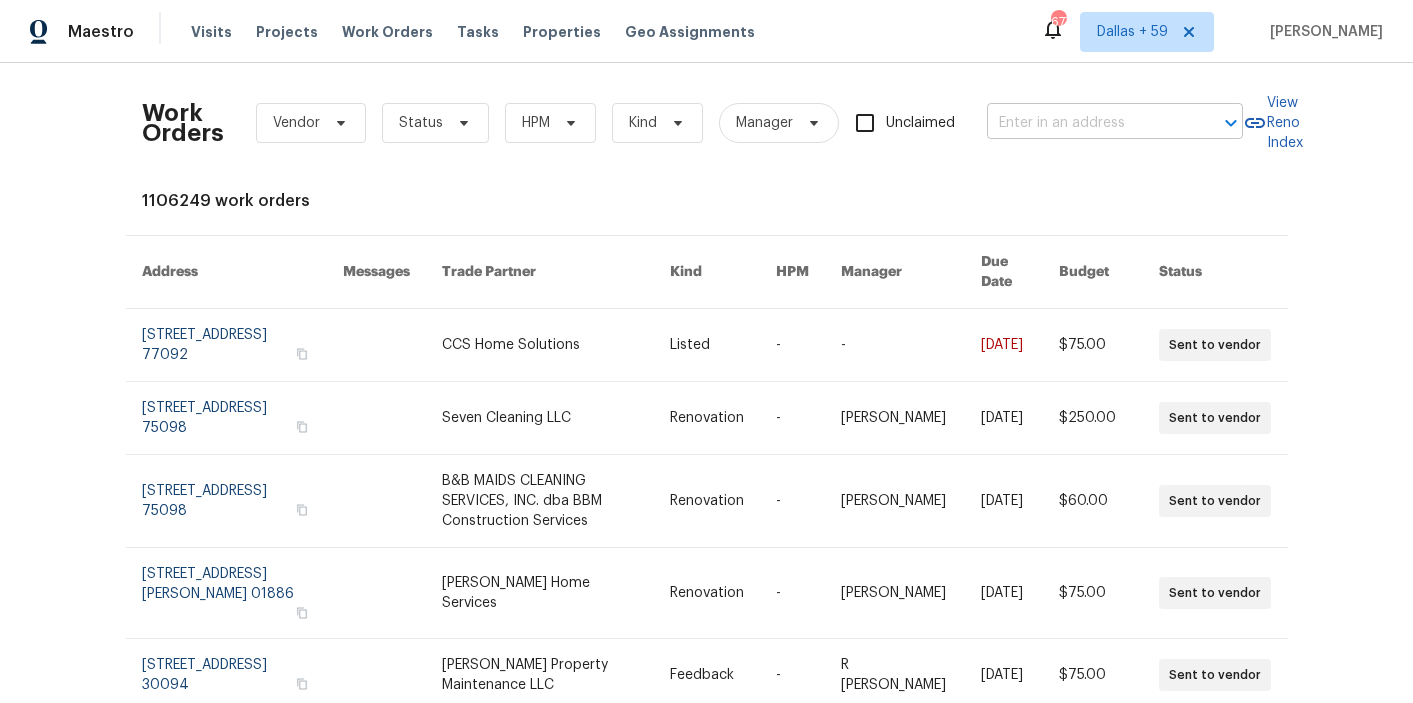click at bounding box center [1087, 123] 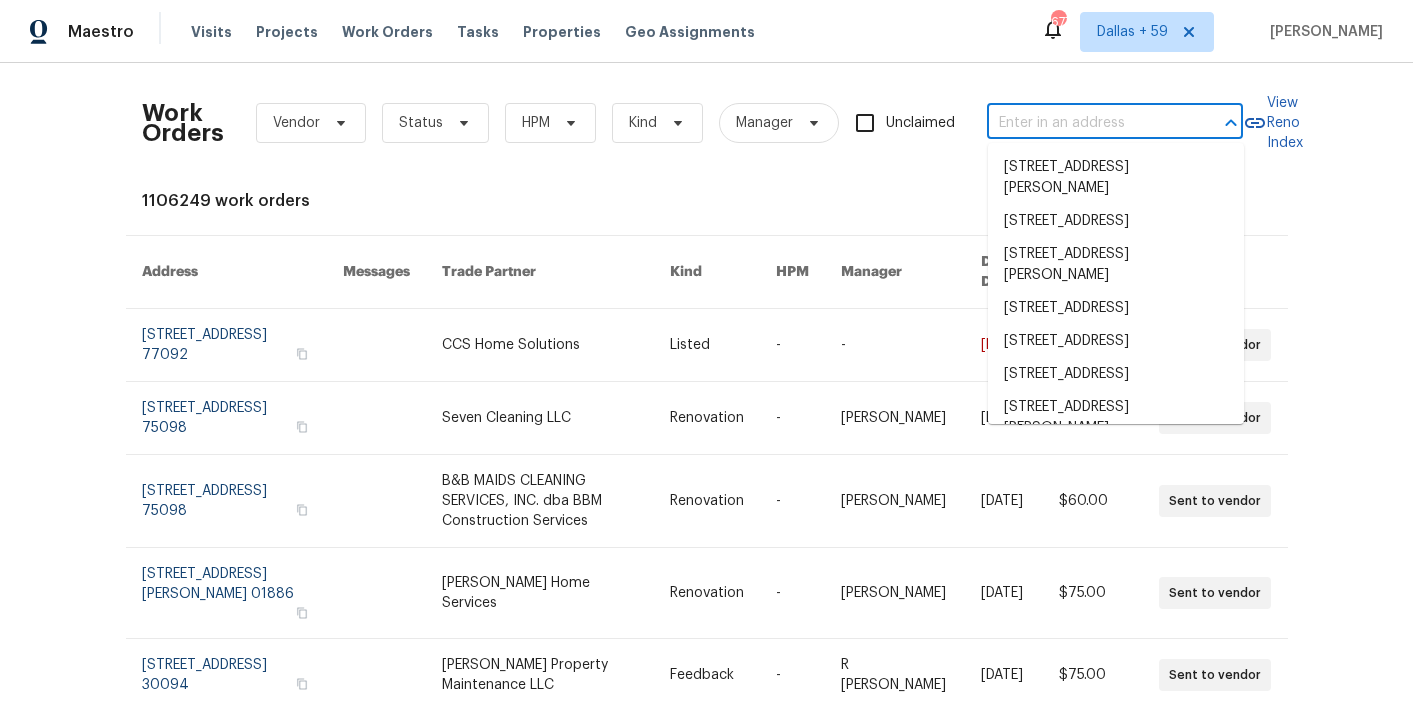 type on "v" 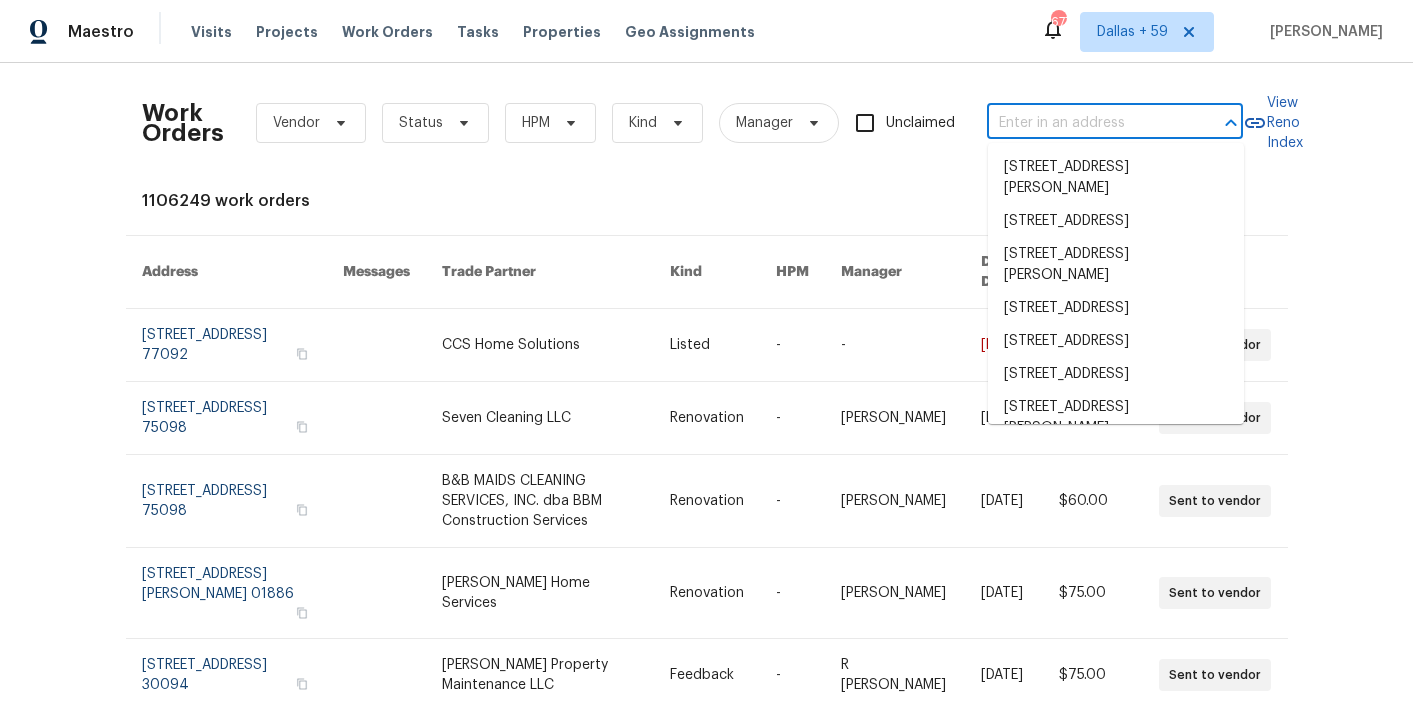 paste on "[STREET_ADDRESS]" 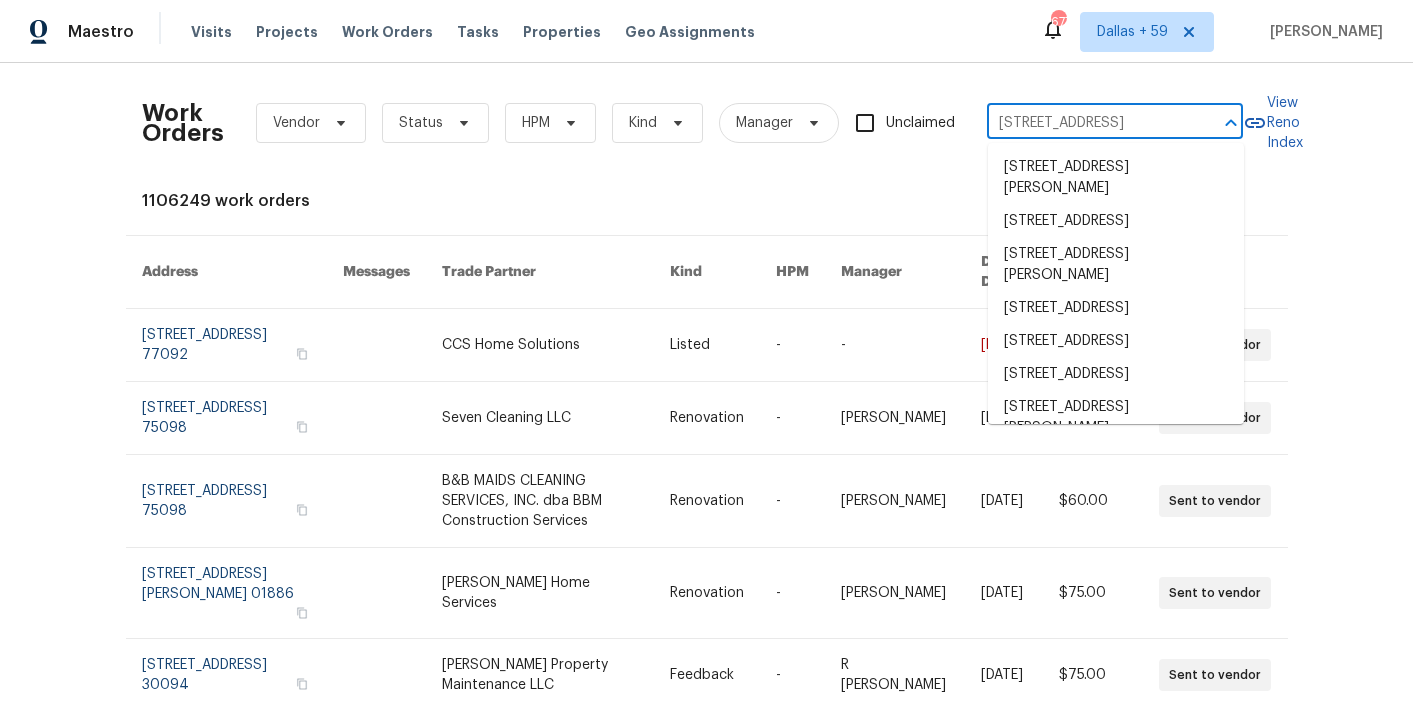 scroll, scrollTop: 0, scrollLeft: 30, axis: horizontal 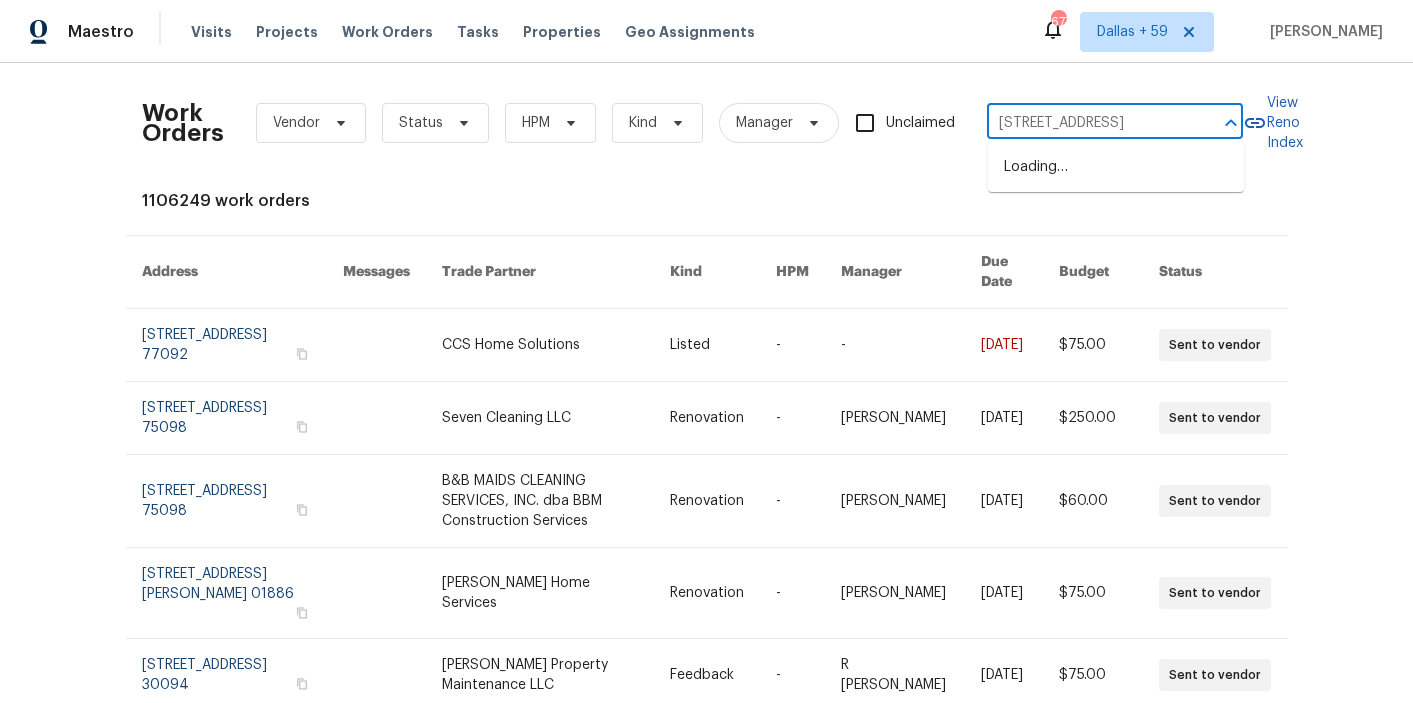 type on "[STREET_ADDRESS]" 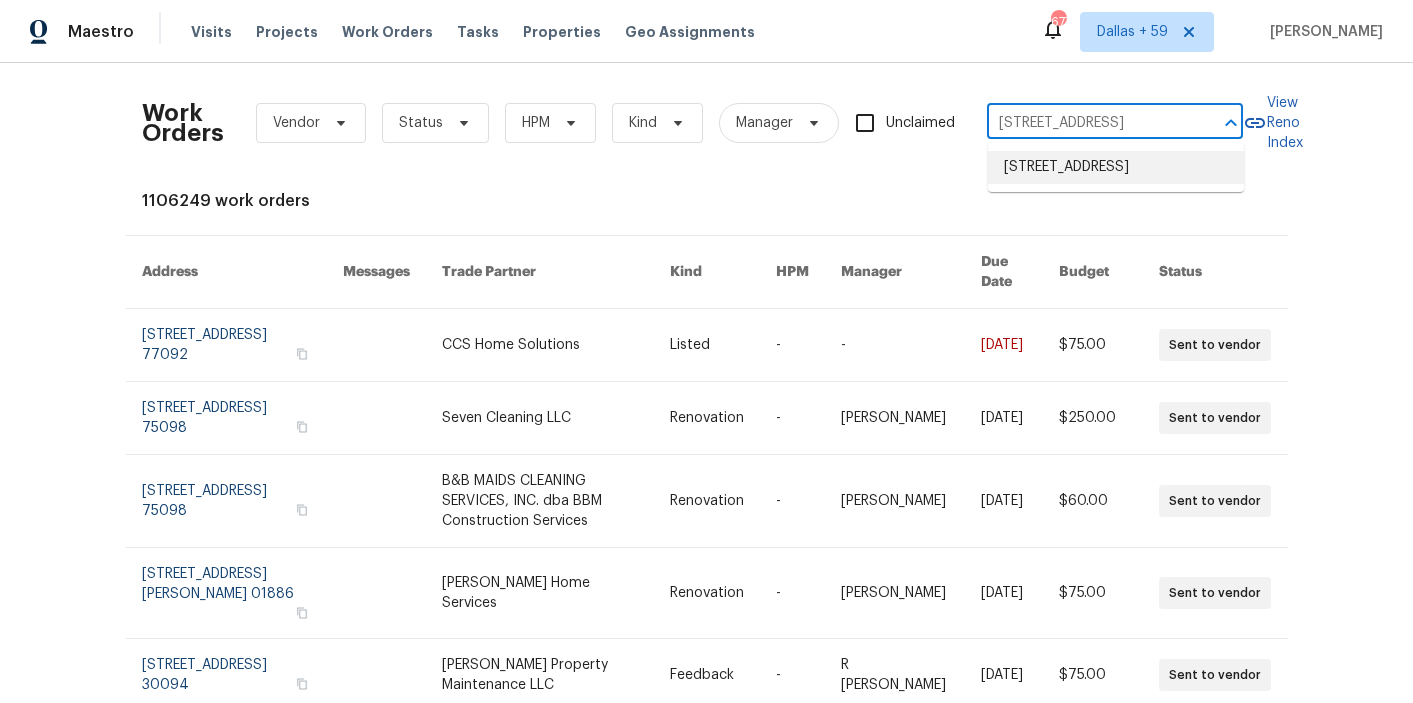 click on "[STREET_ADDRESS]" at bounding box center (1116, 167) 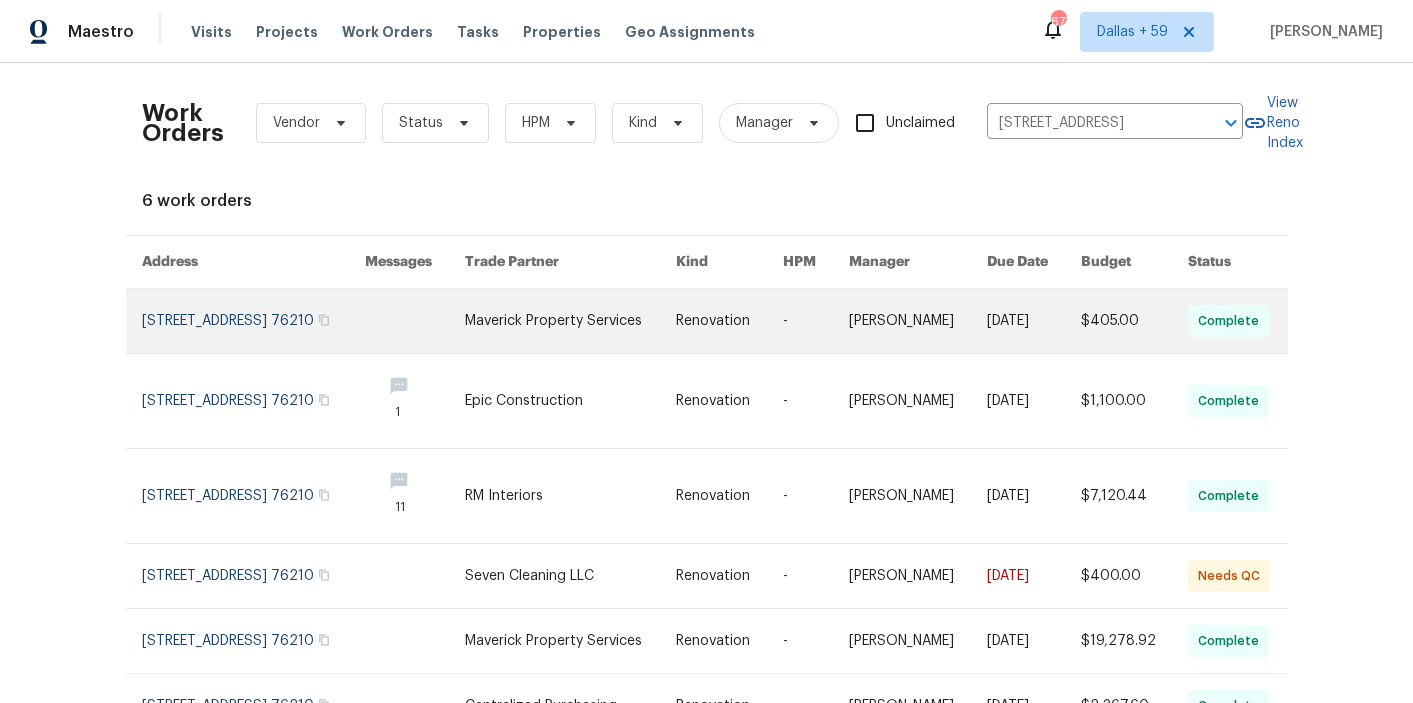 click at bounding box center [570, 321] 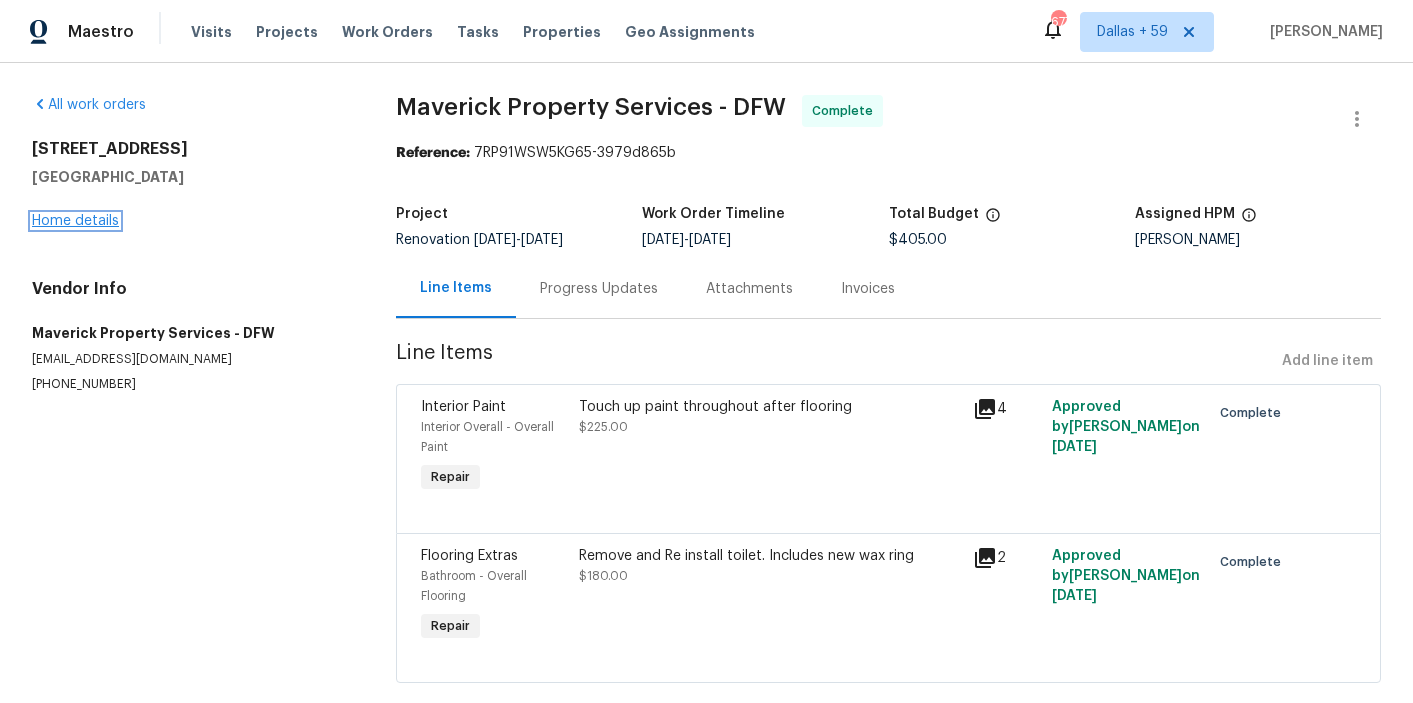 click on "Home details" at bounding box center [75, 221] 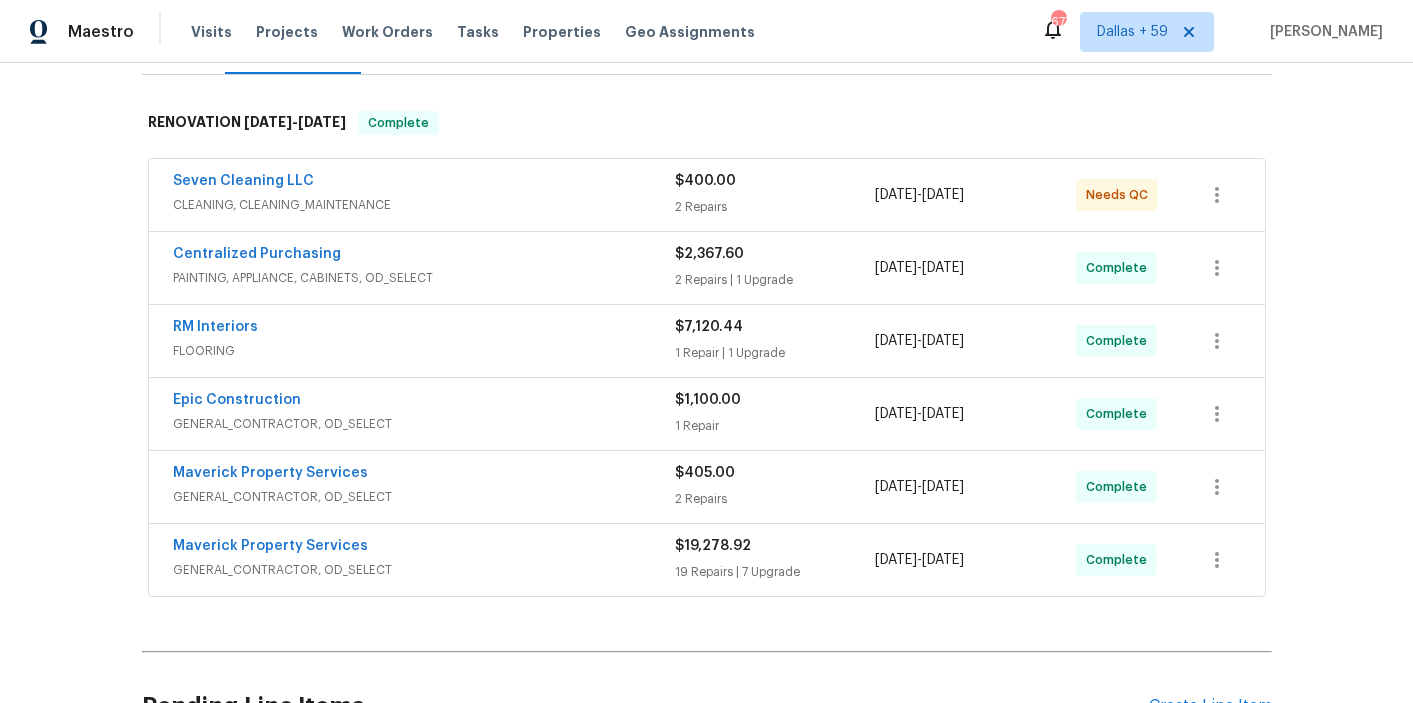 scroll, scrollTop: 282, scrollLeft: 0, axis: vertical 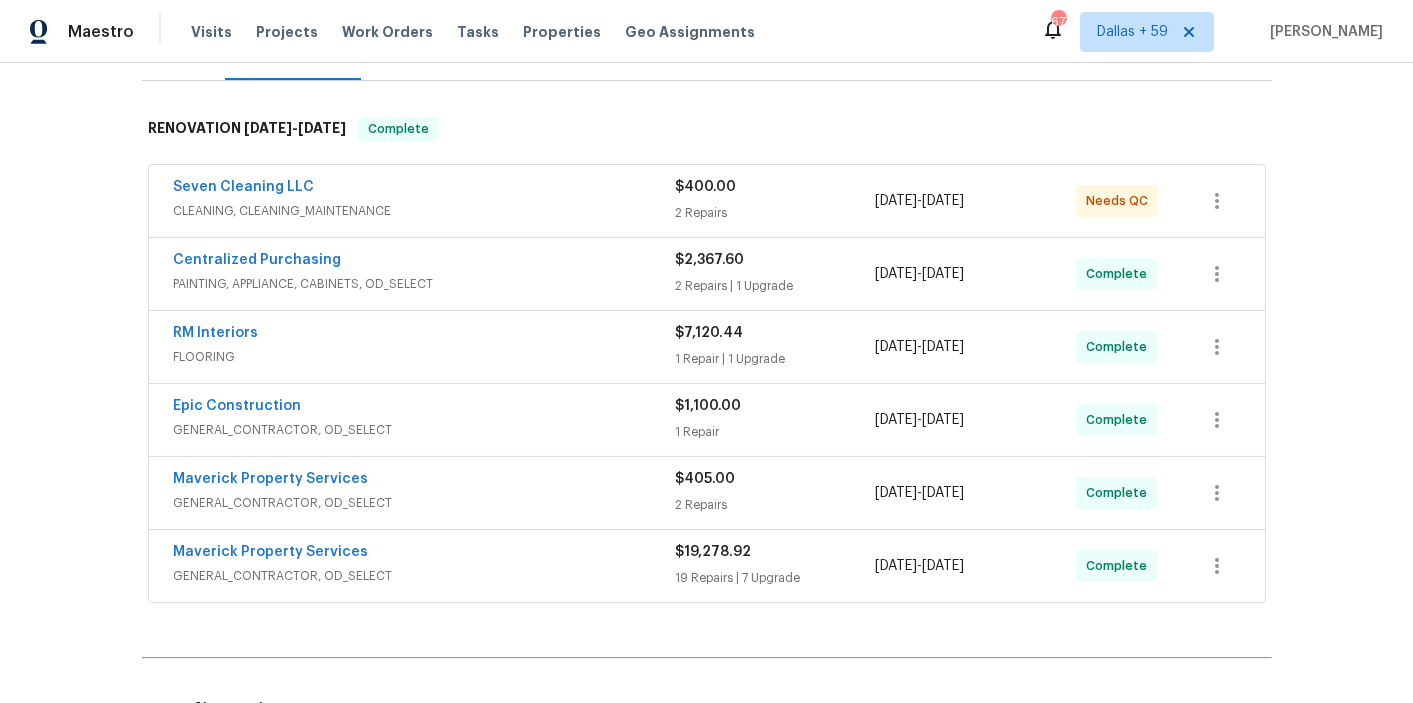 click on "GENERAL_CONTRACTOR, OD_SELECT" at bounding box center [424, 503] 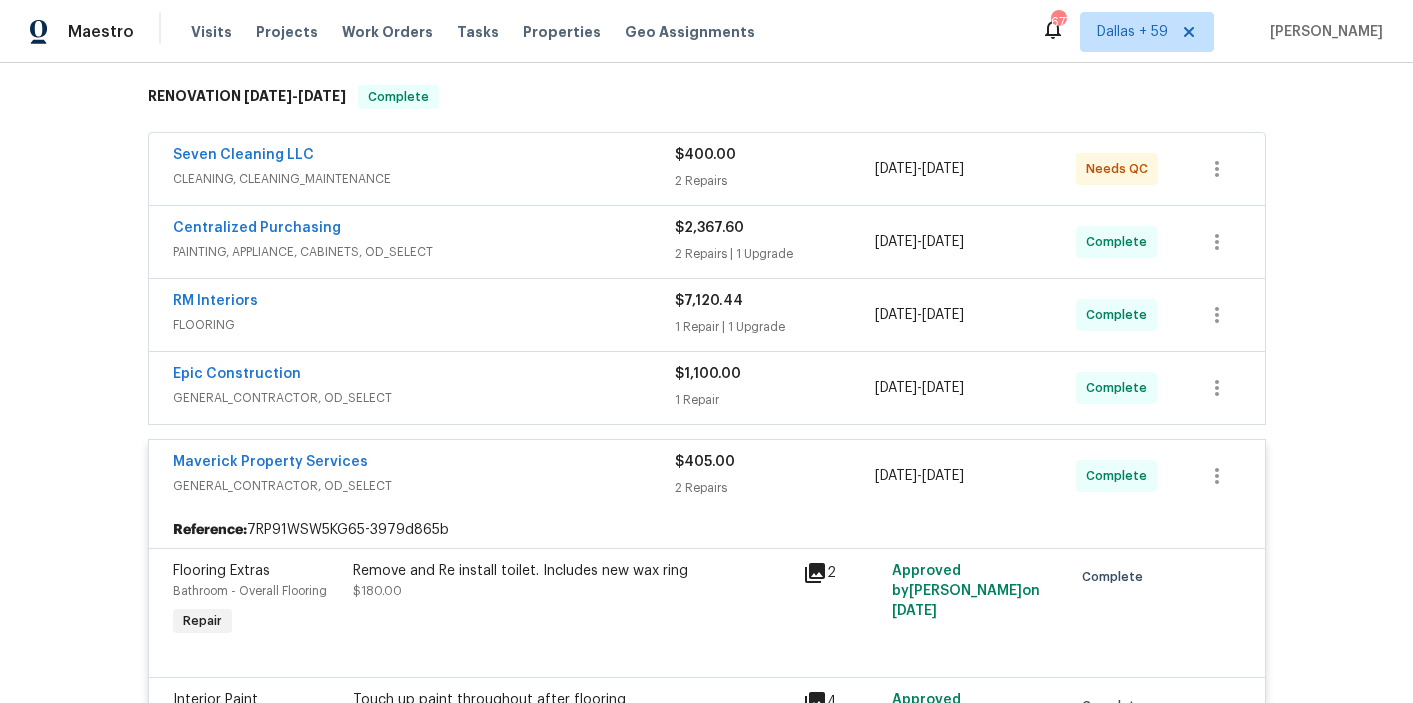 scroll, scrollTop: 315, scrollLeft: 0, axis: vertical 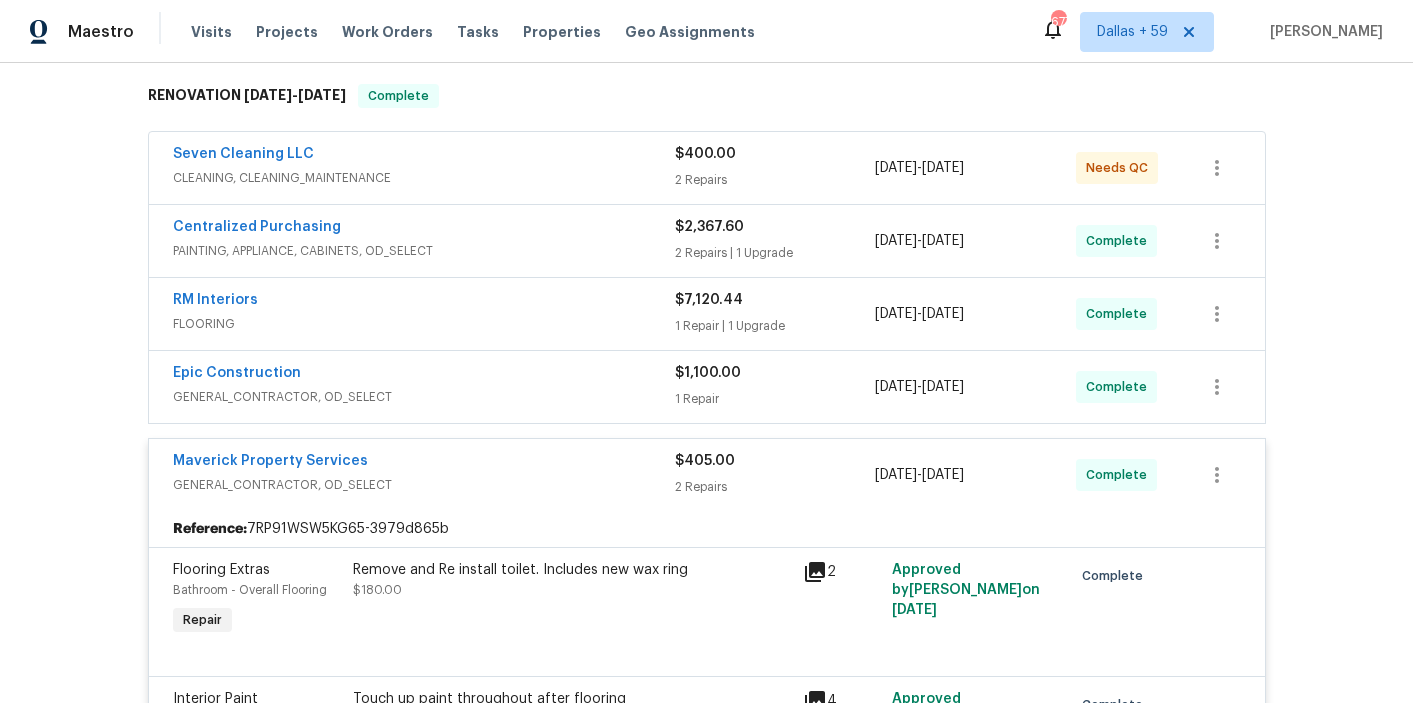 click on "Centralized Purchasing" at bounding box center [424, 229] 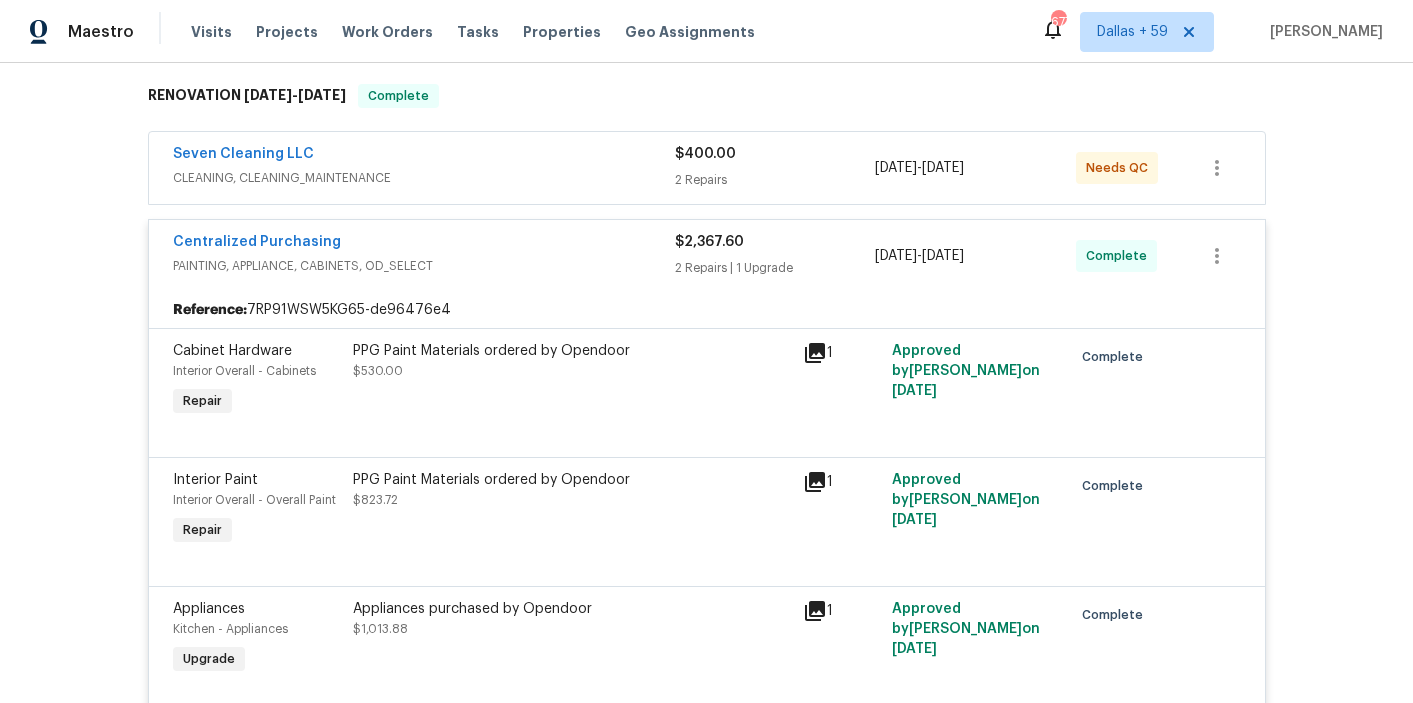 click on "Centralized Purchasing" at bounding box center (424, 244) 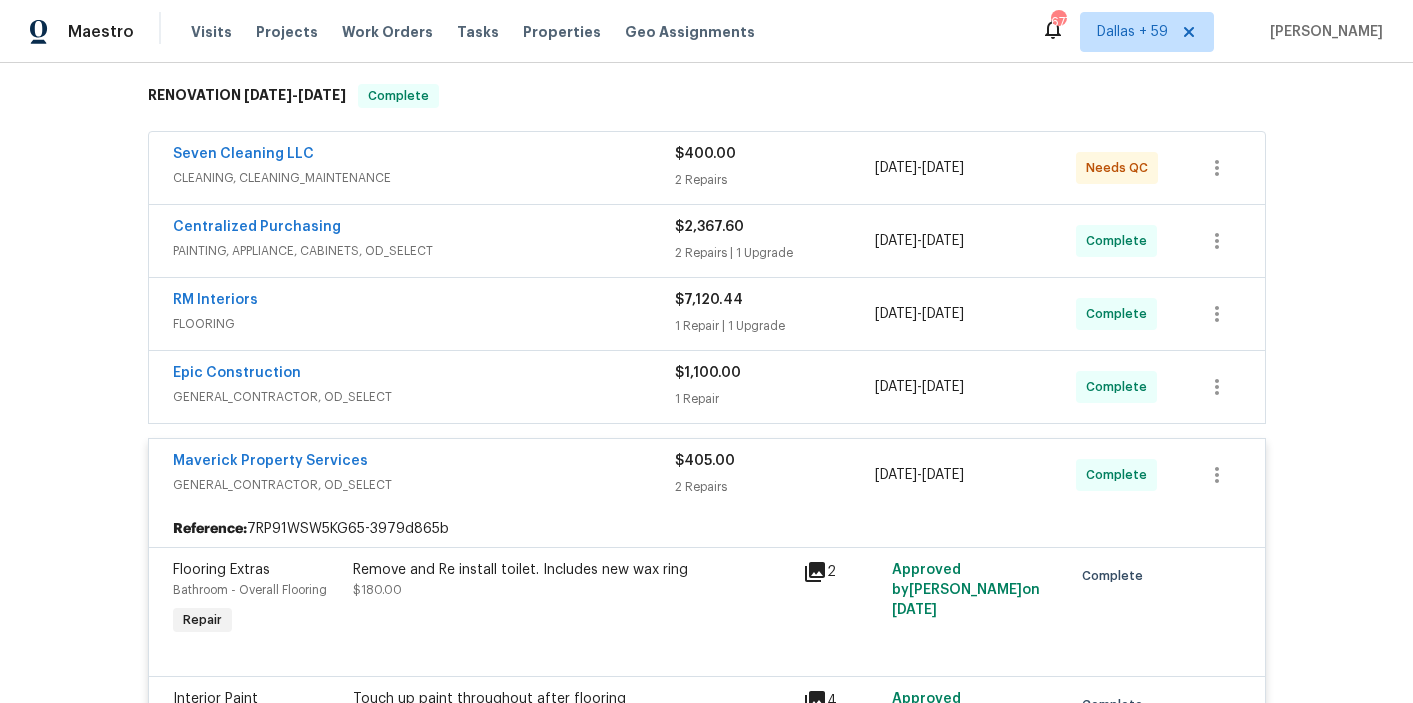 click on "RM Interiors" at bounding box center [424, 302] 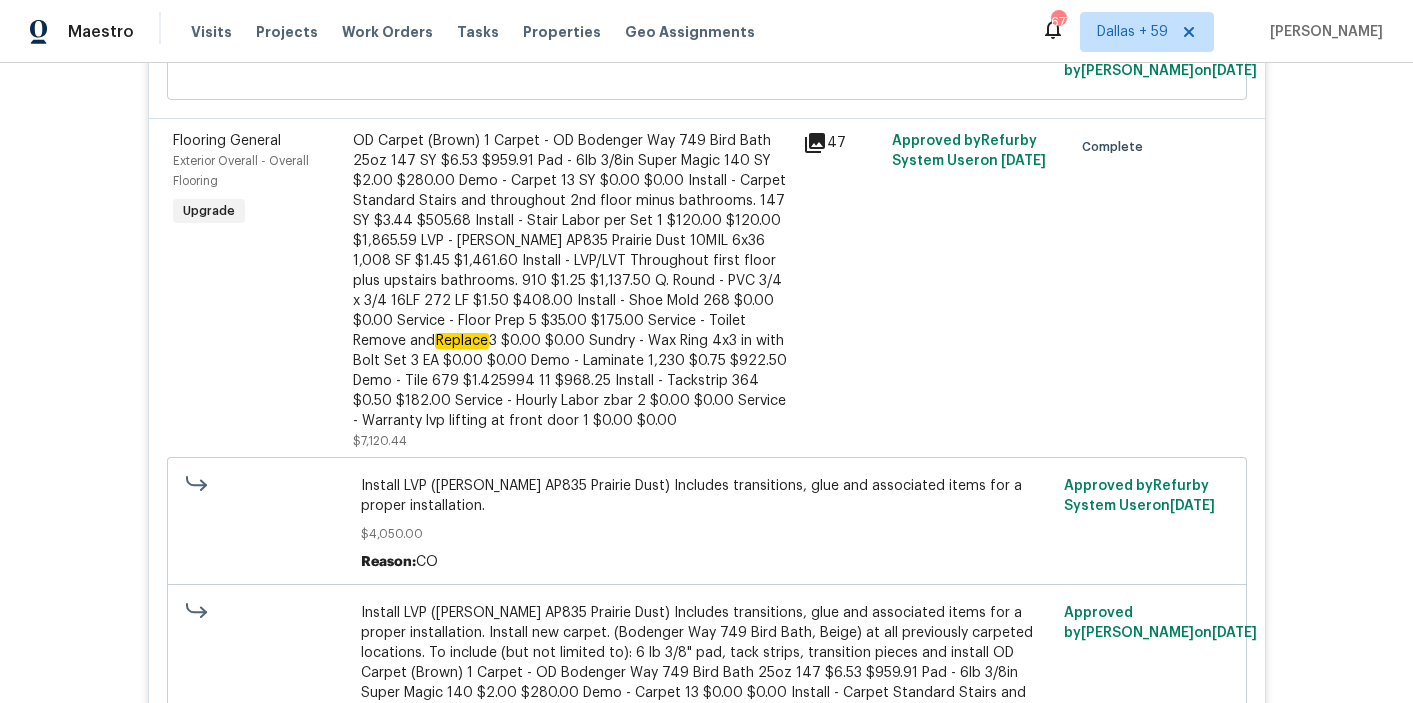 scroll, scrollTop: 795, scrollLeft: 0, axis: vertical 